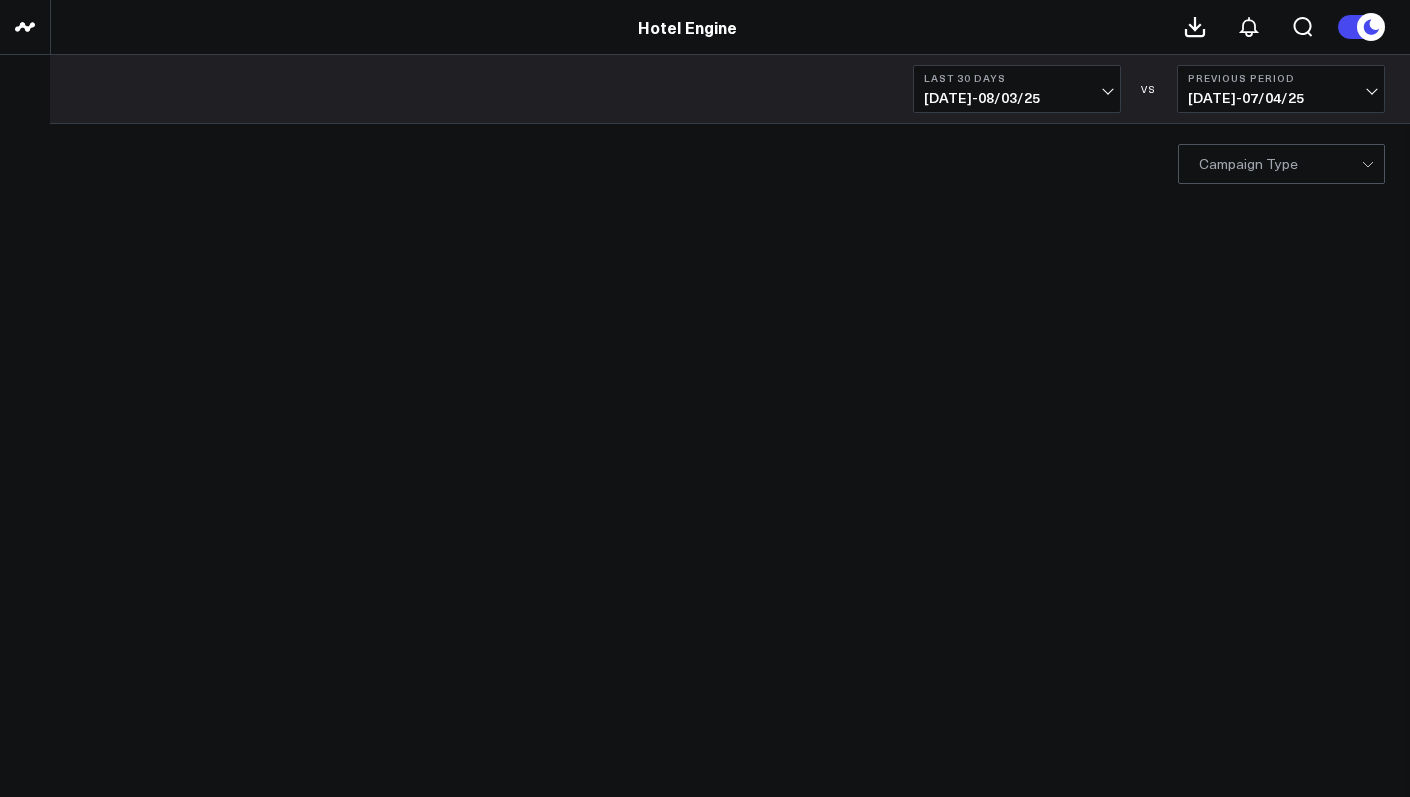 scroll, scrollTop: 0, scrollLeft: 0, axis: both 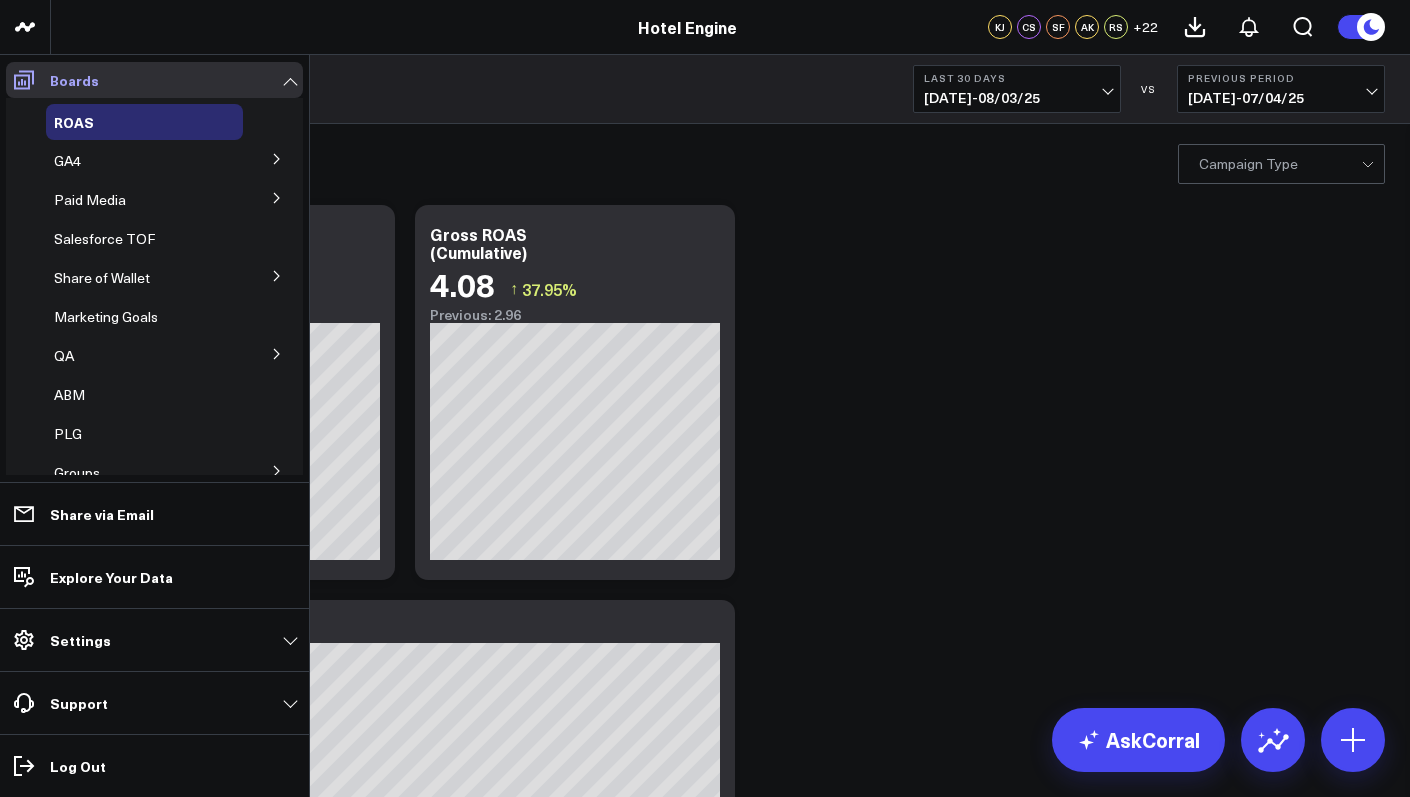 click at bounding box center (24, 80) 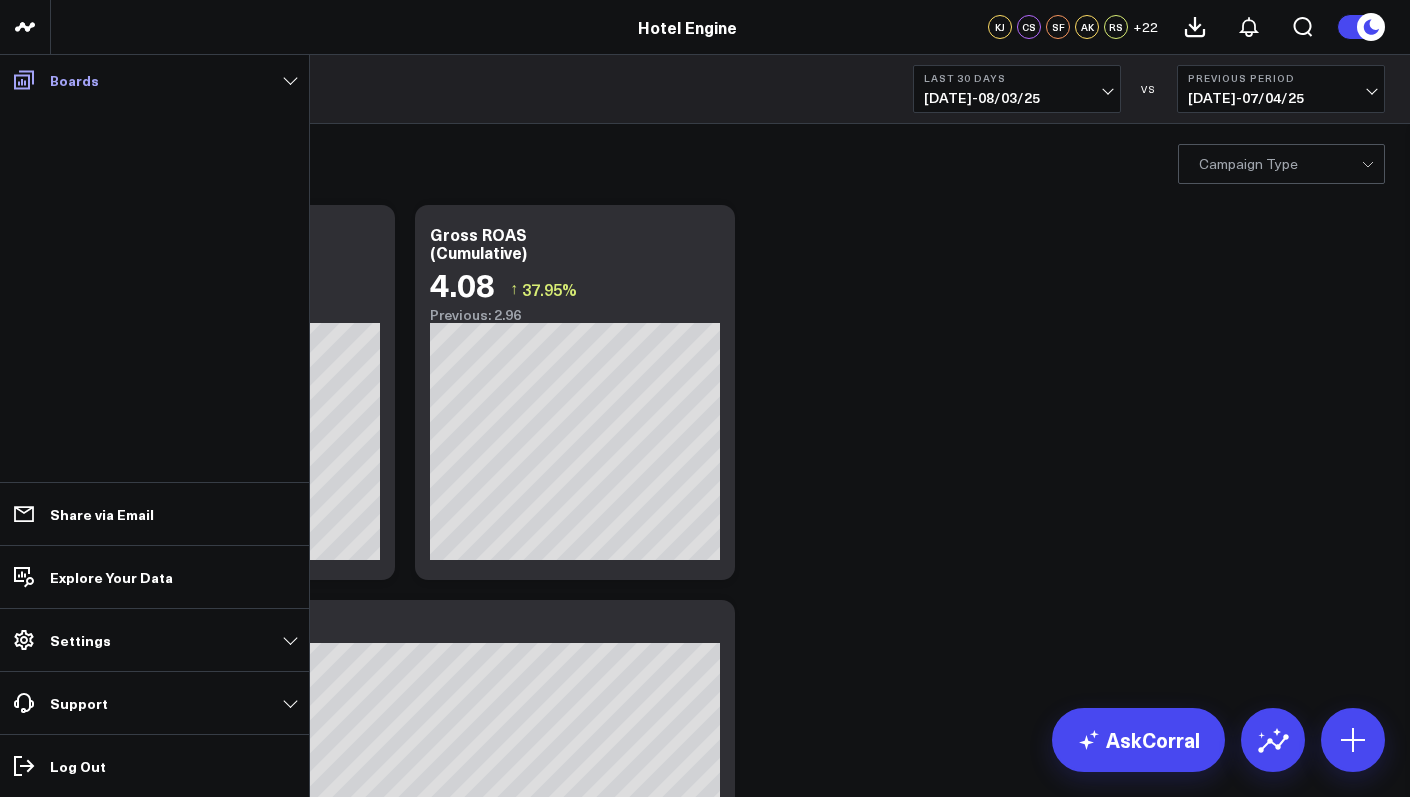 click 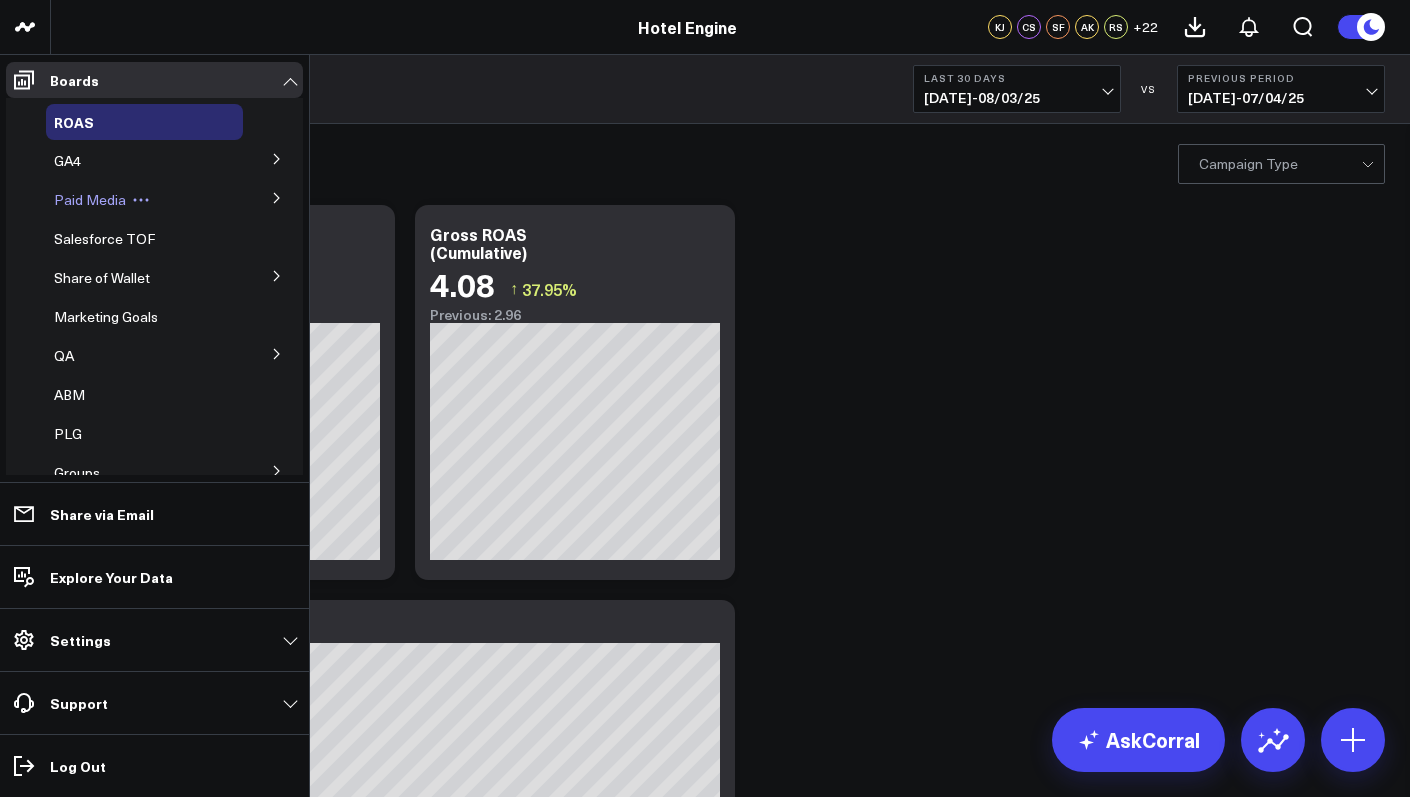 click on "Paid Media" at bounding box center [90, 199] 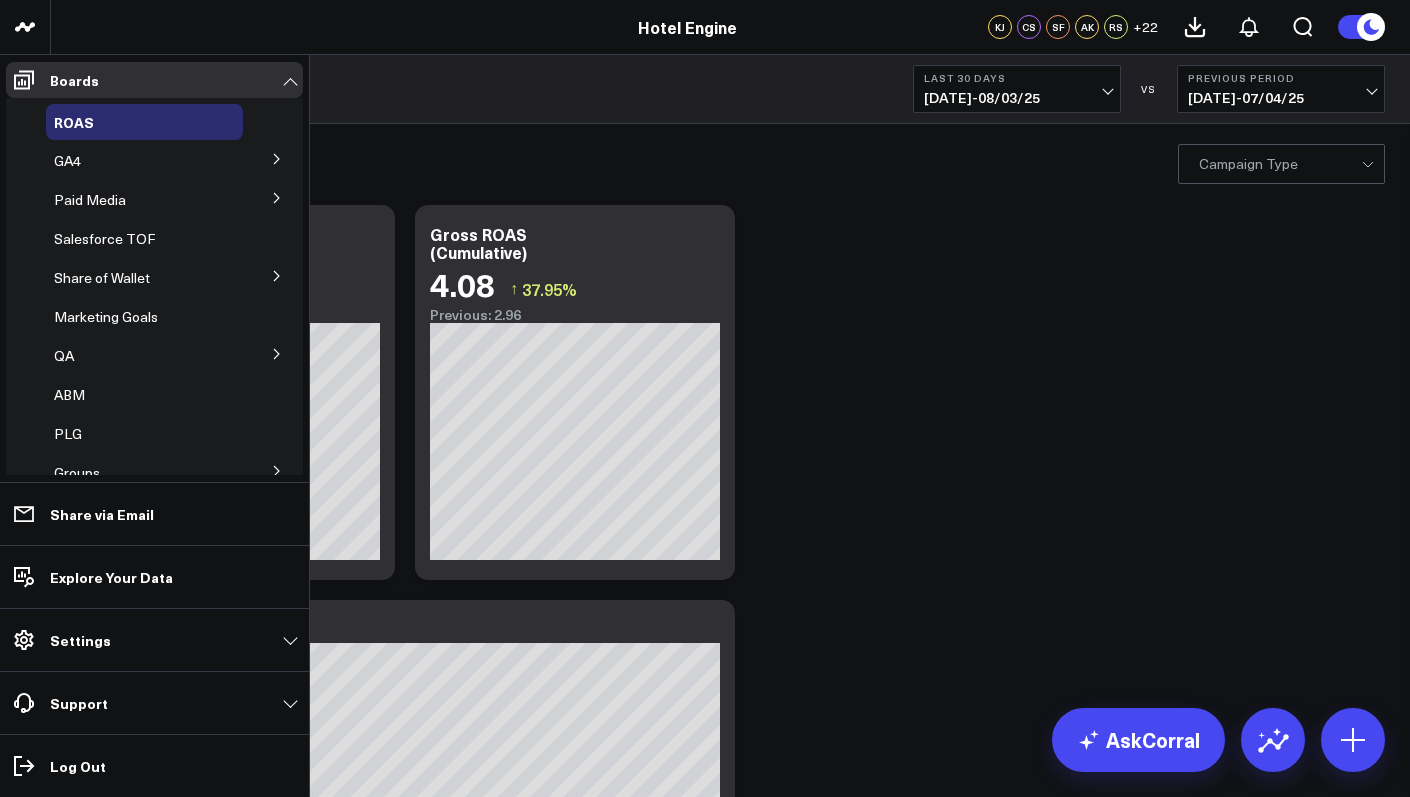 click 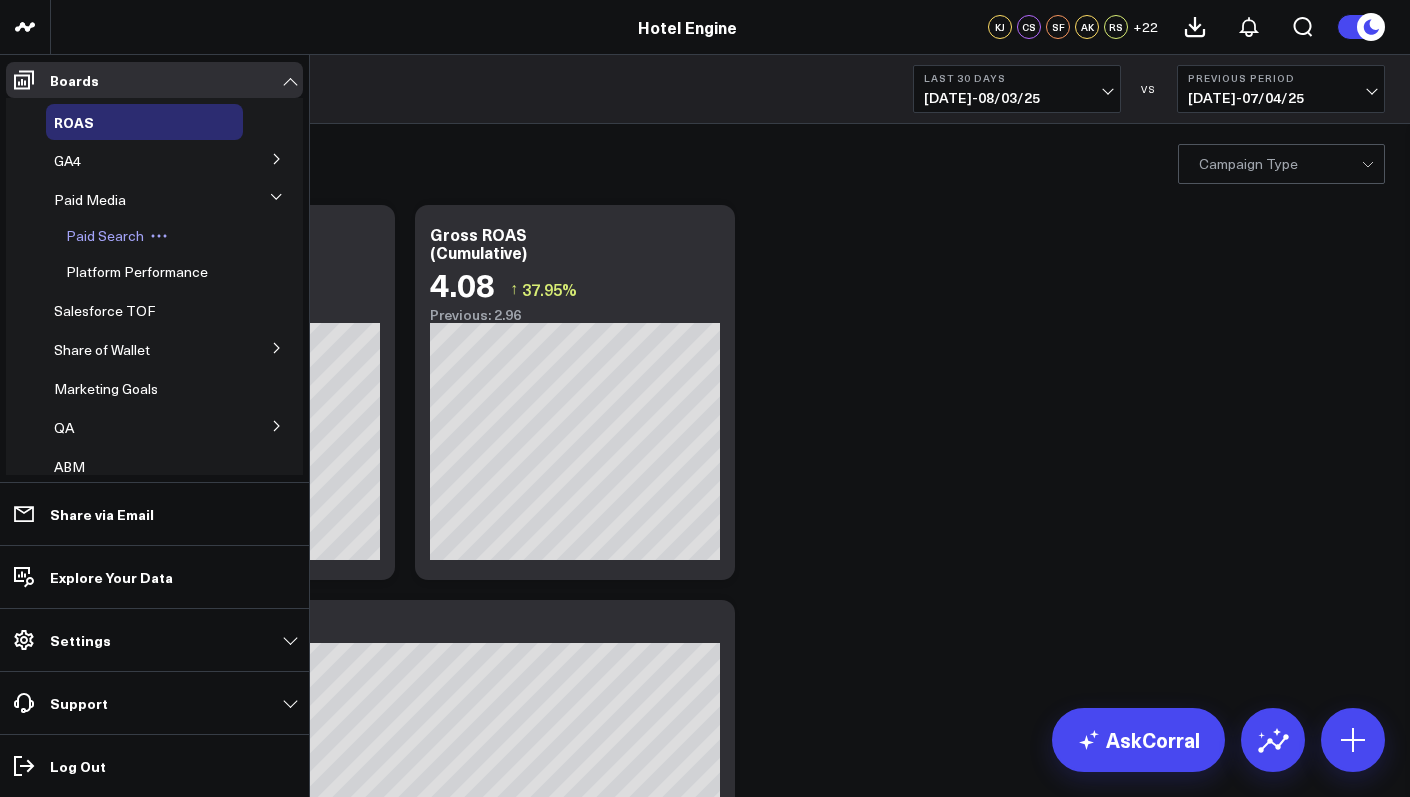 click at bounding box center (159, 236) 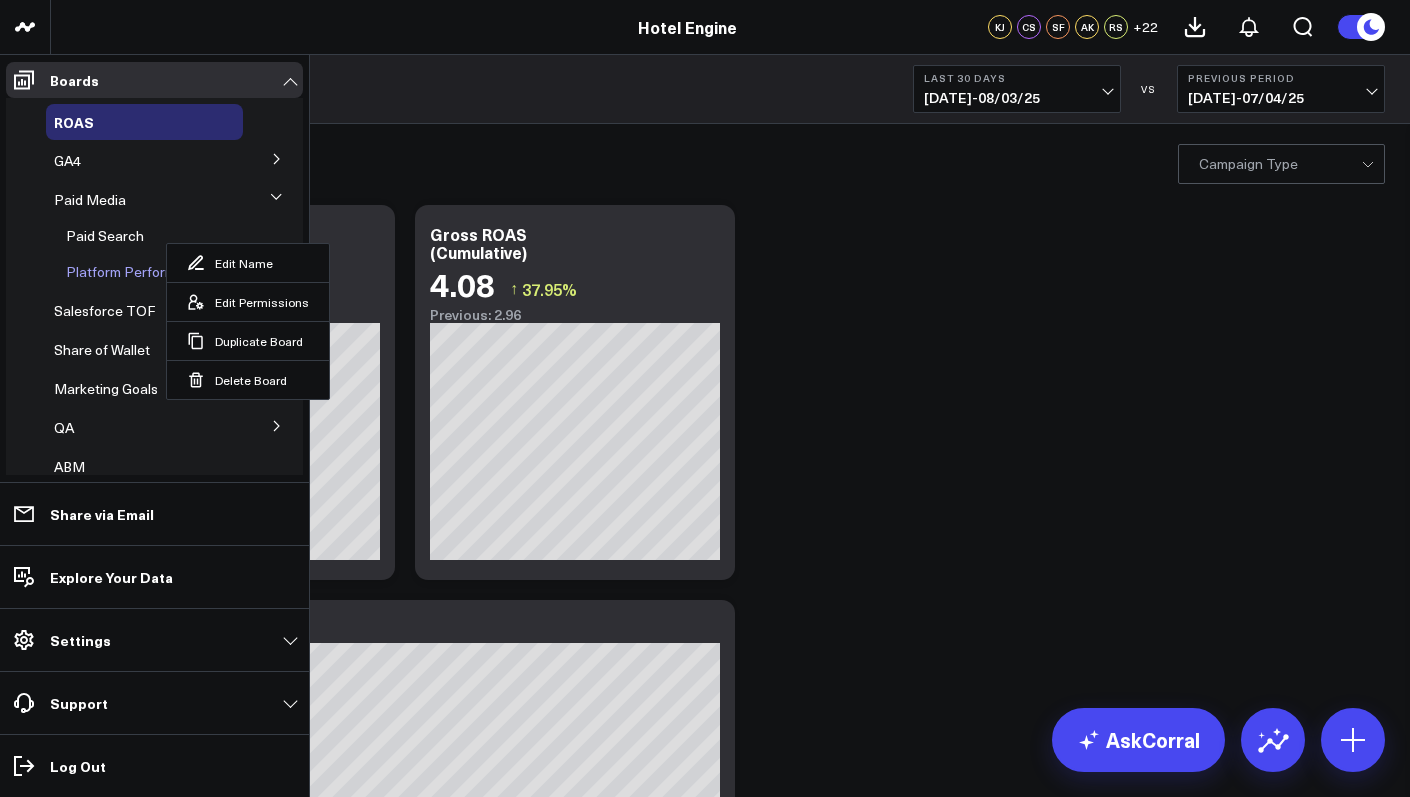 click on "Platform Performance" at bounding box center [137, 272] 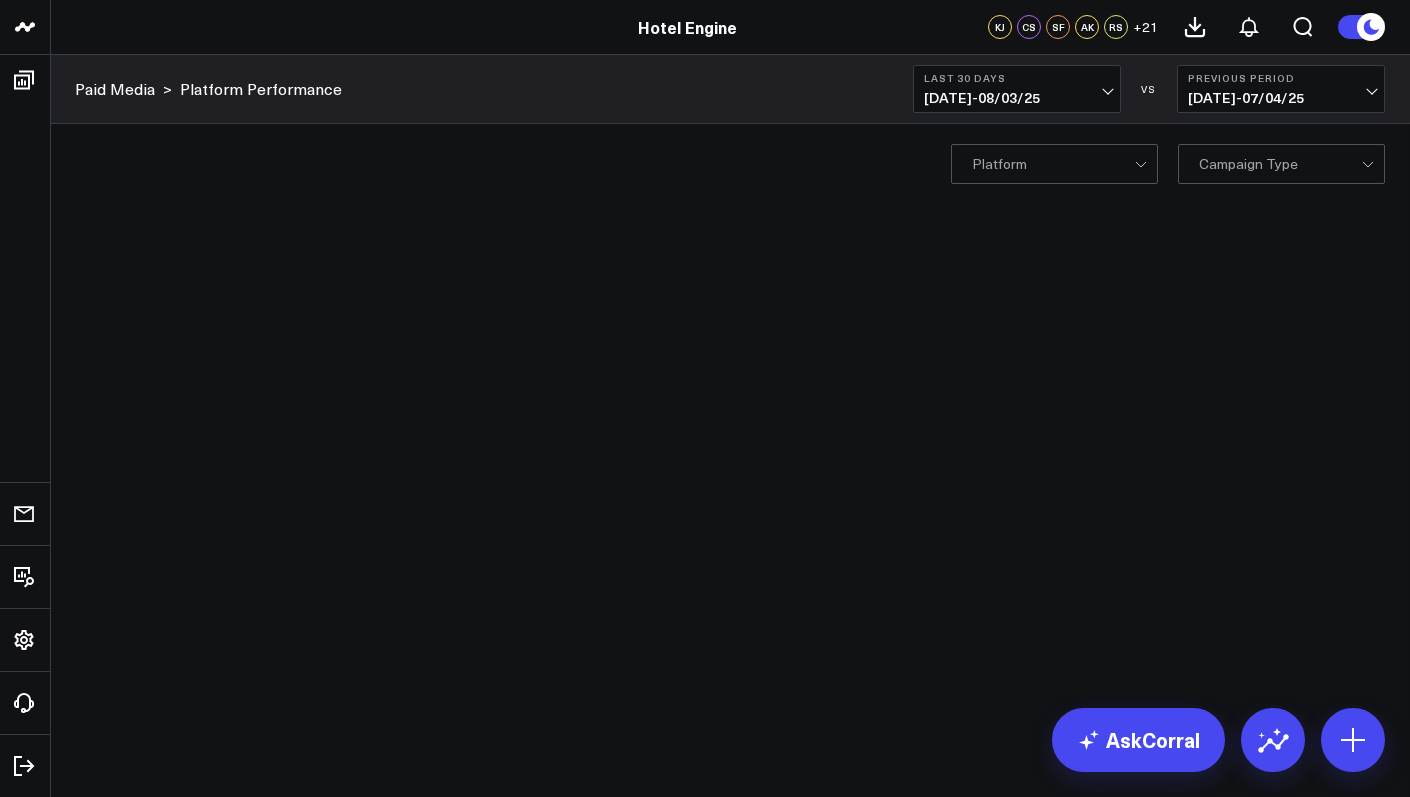 scroll, scrollTop: 0, scrollLeft: 0, axis: both 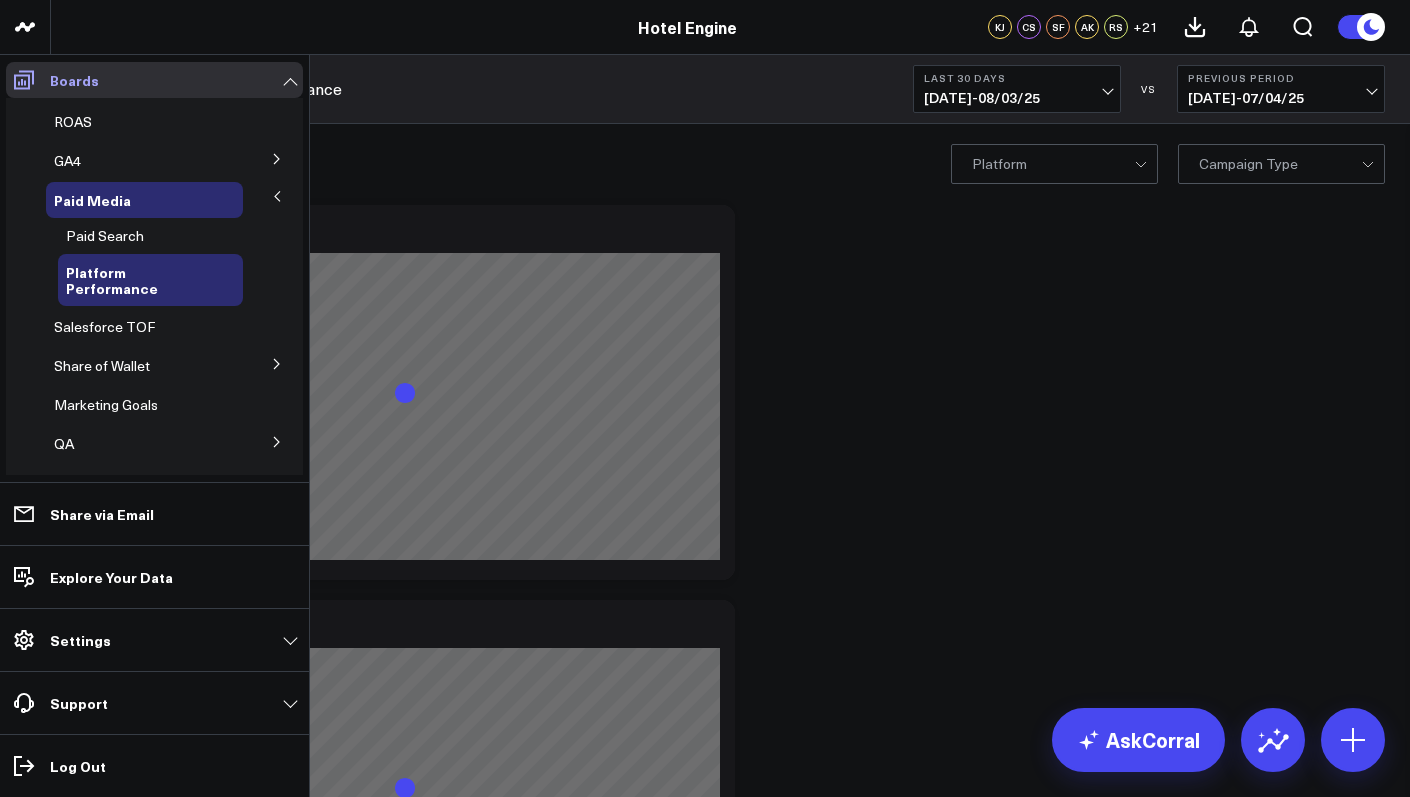 click 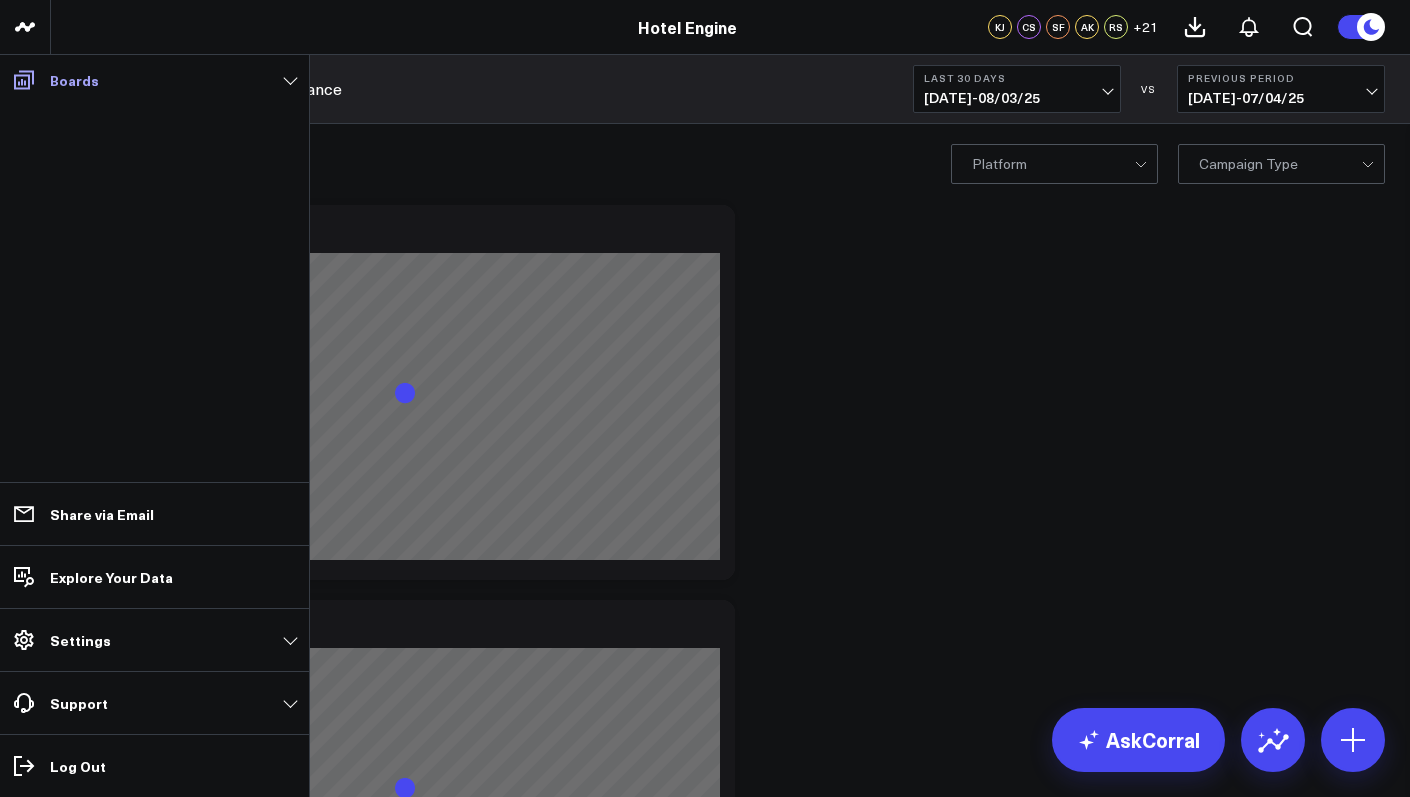 click 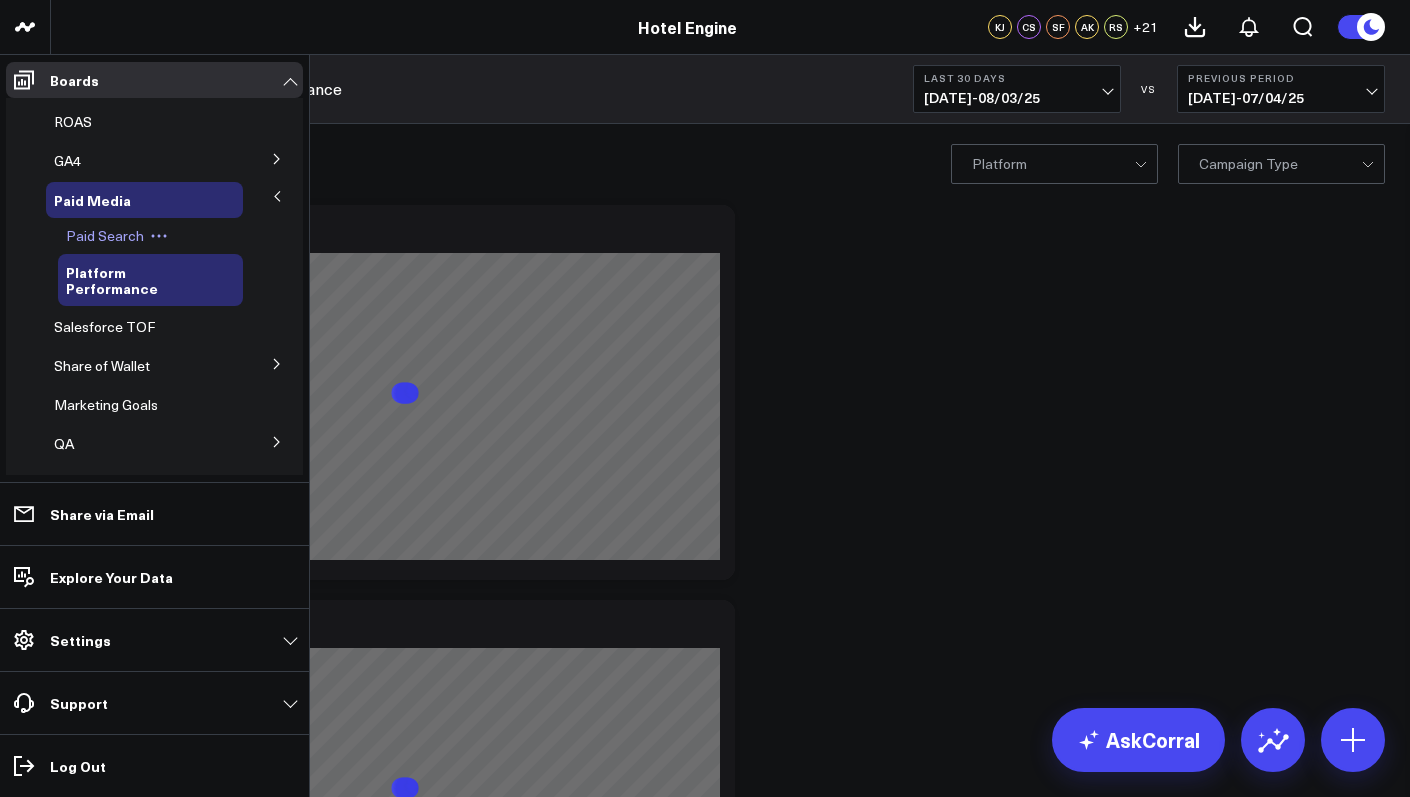 click on "Paid Search" at bounding box center [105, 235] 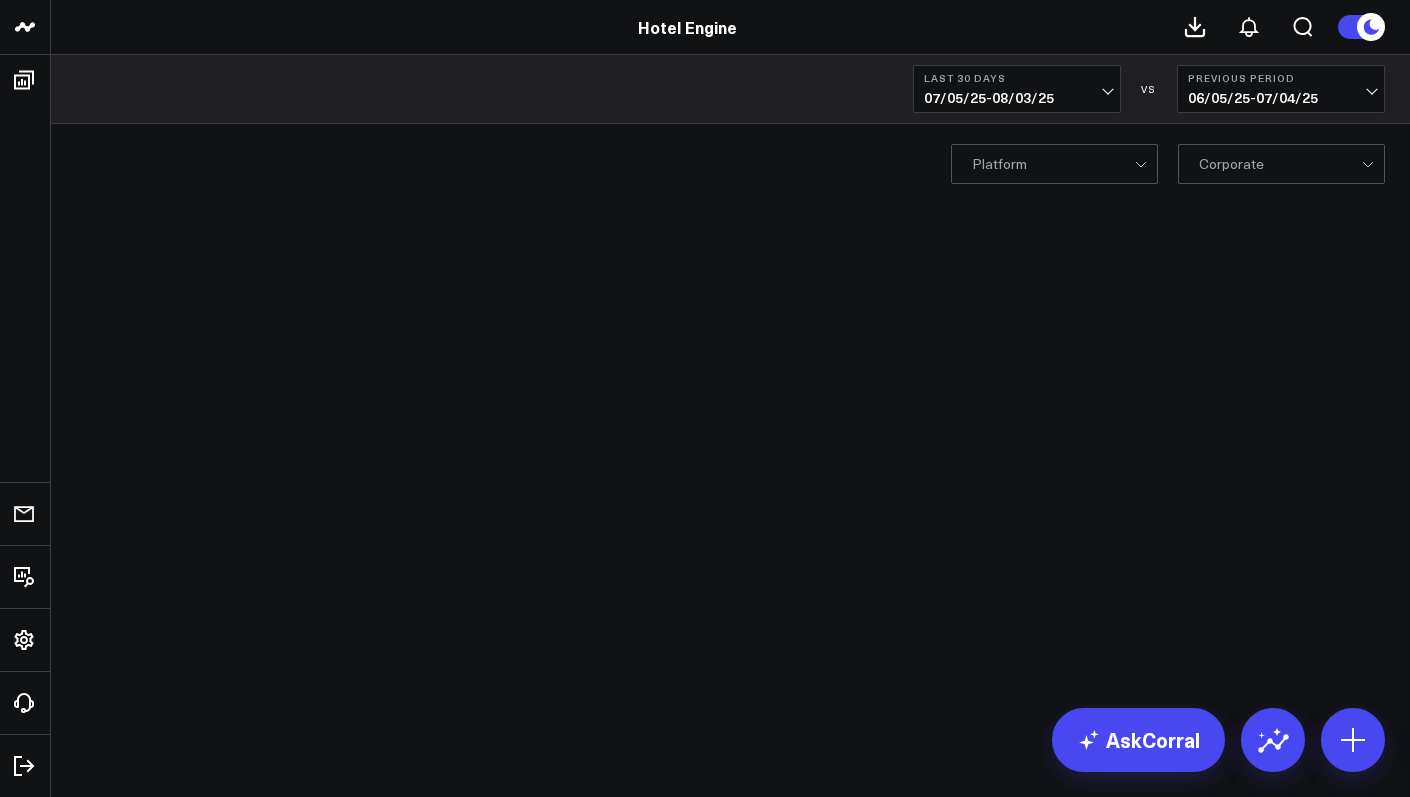 scroll, scrollTop: 0, scrollLeft: 0, axis: both 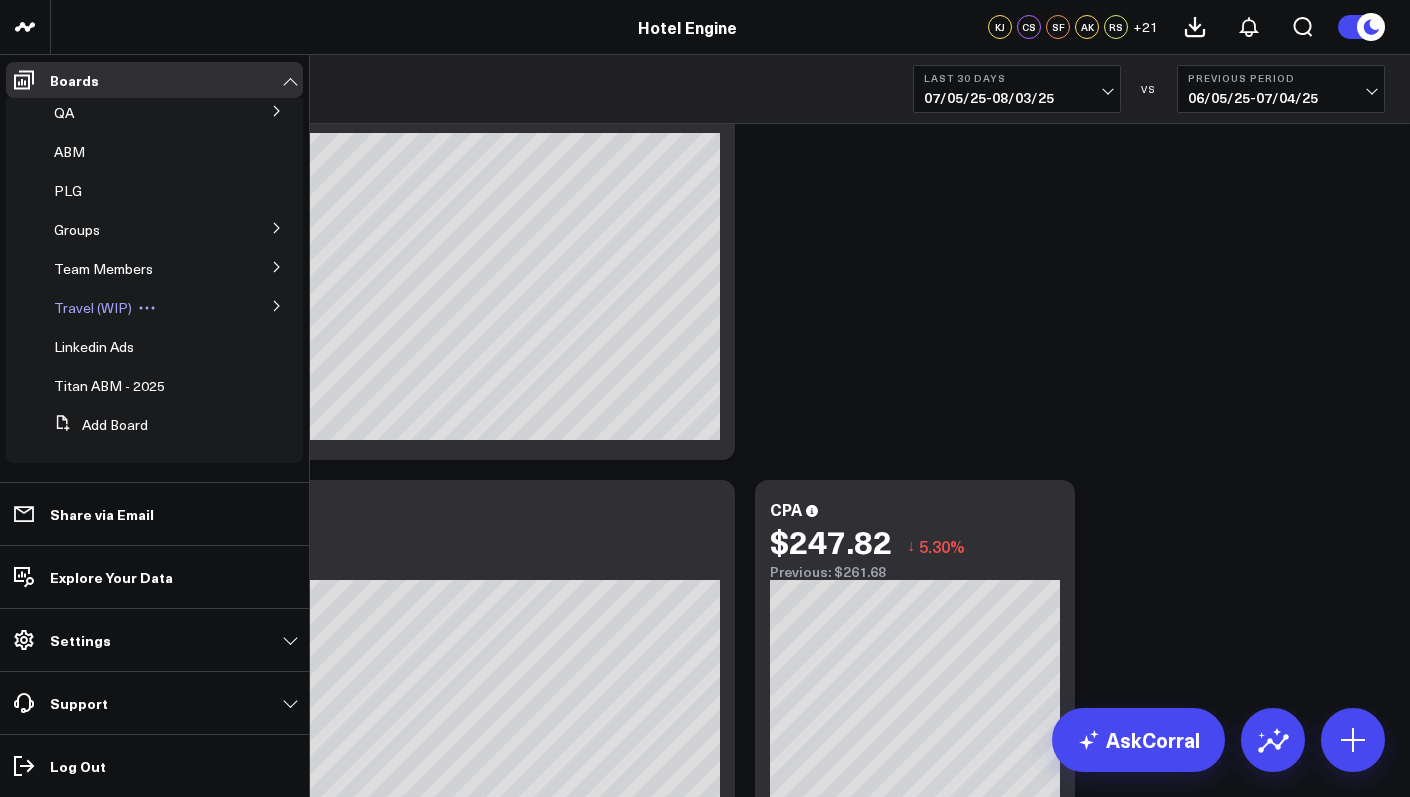 click on "Travel (WIP)" at bounding box center (93, 307) 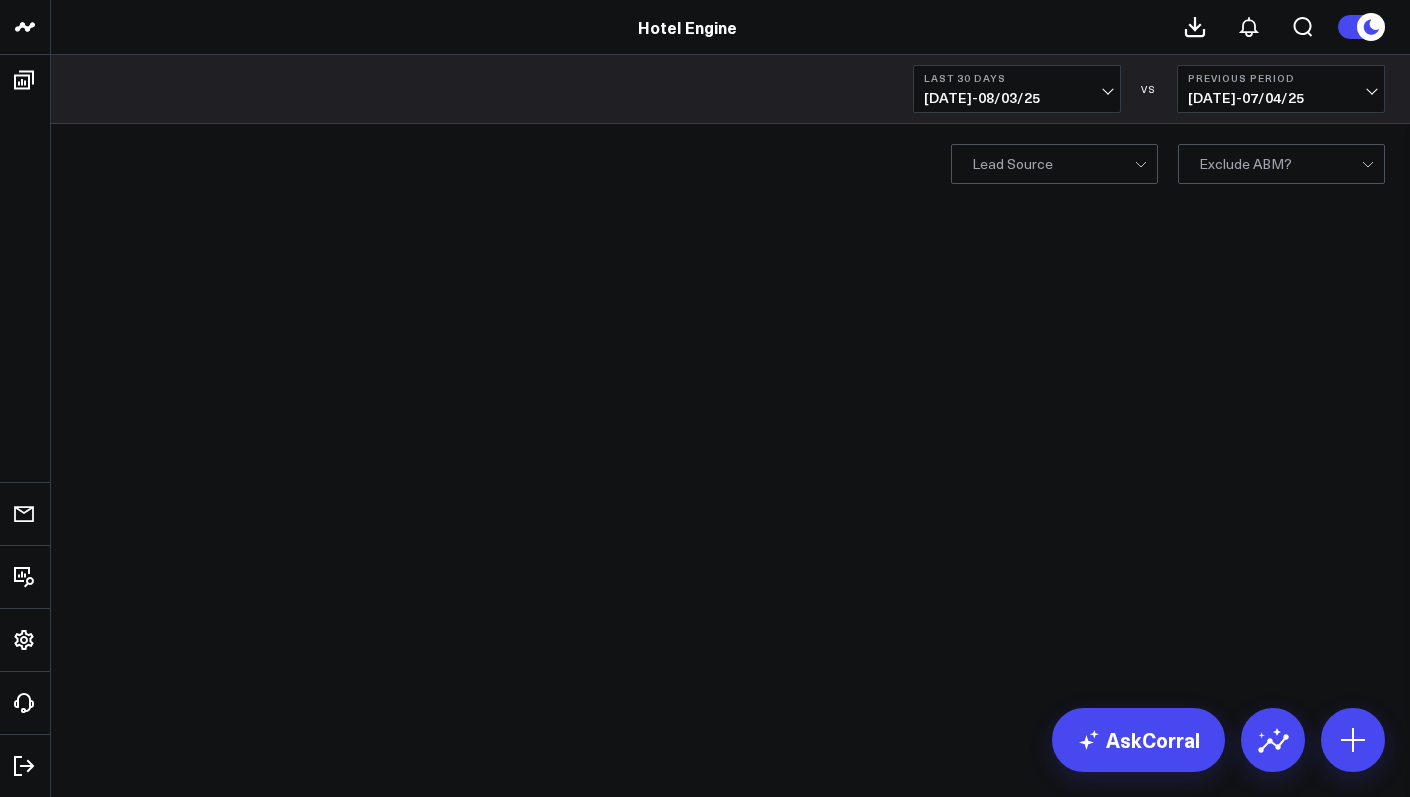 scroll, scrollTop: 0, scrollLeft: 0, axis: both 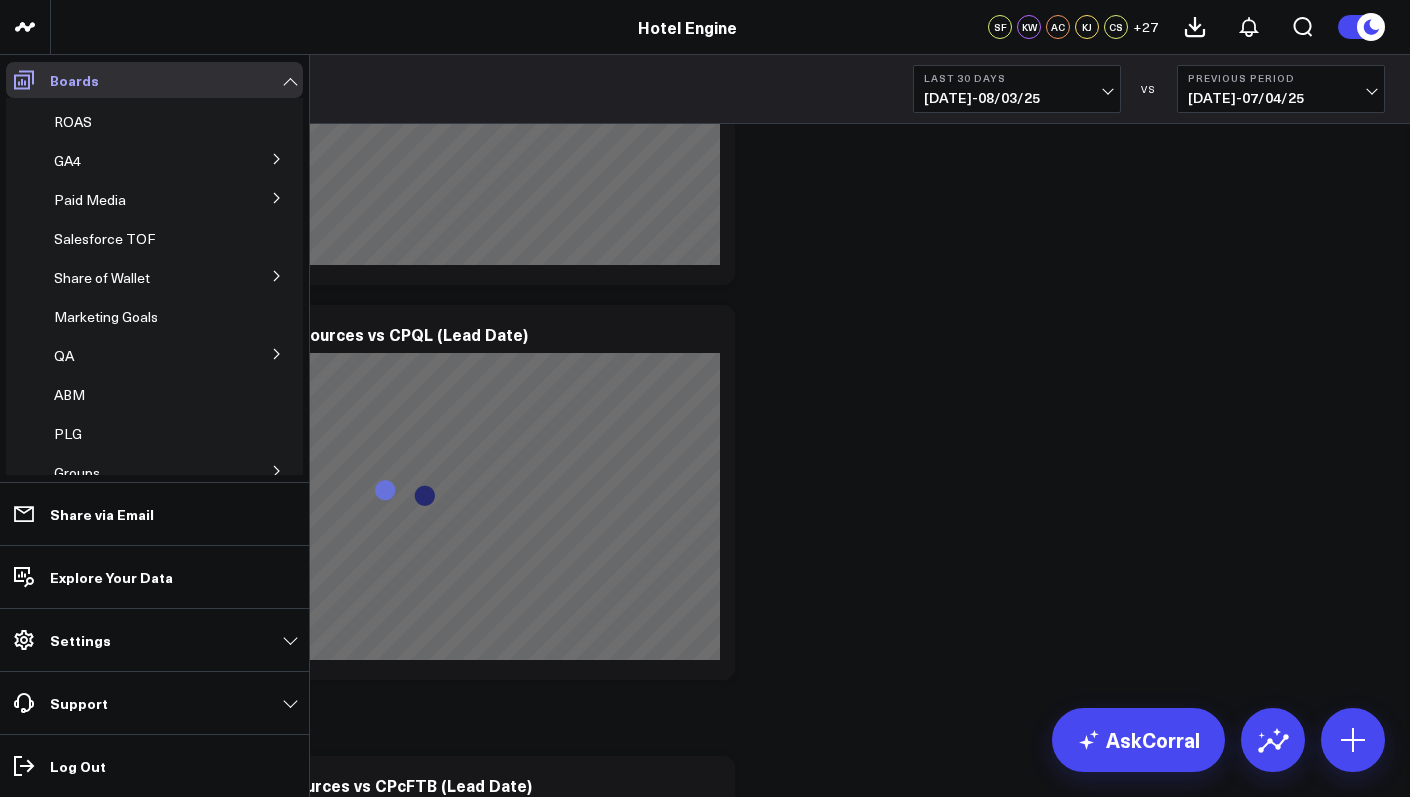 click 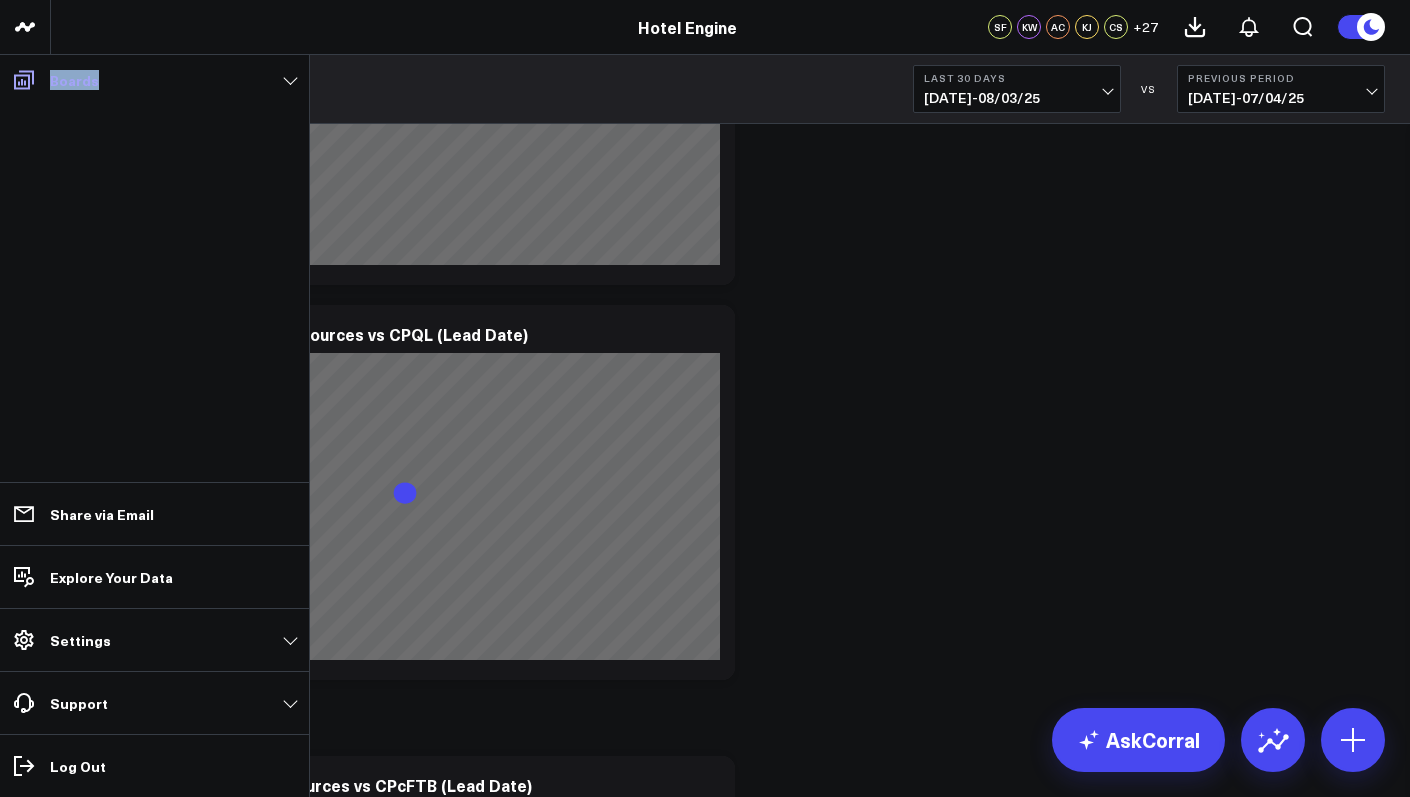 click 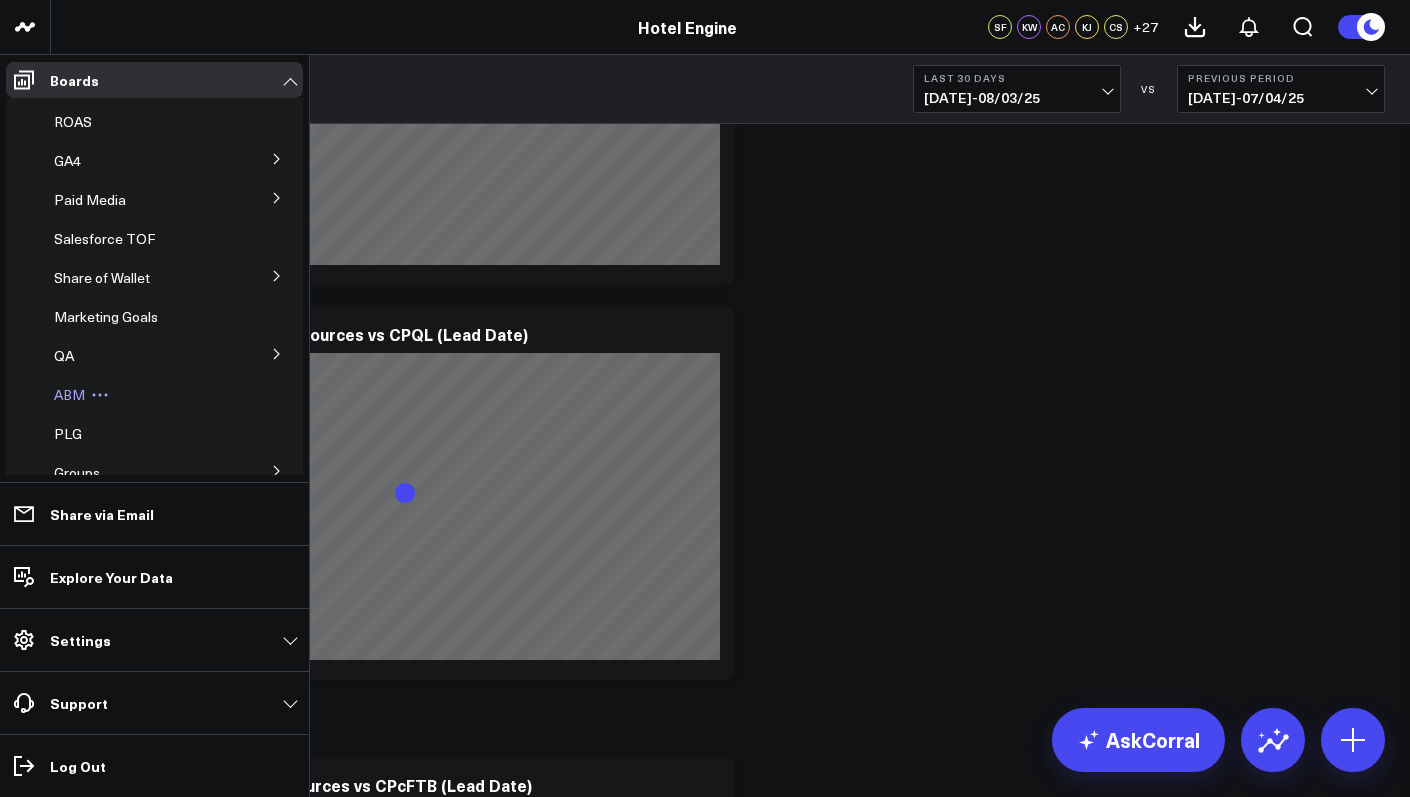 click on "ABM" at bounding box center (69, 394) 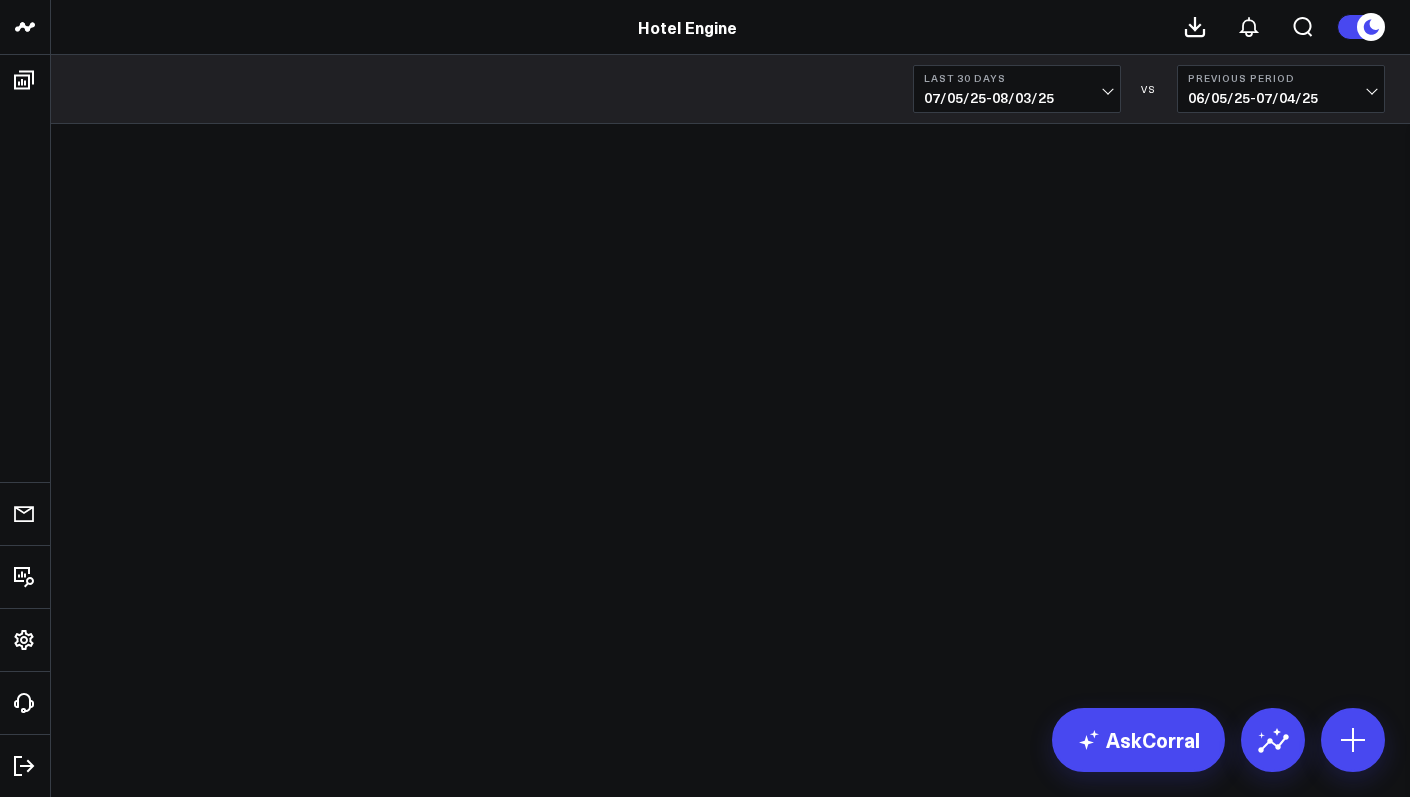 scroll, scrollTop: 0, scrollLeft: 0, axis: both 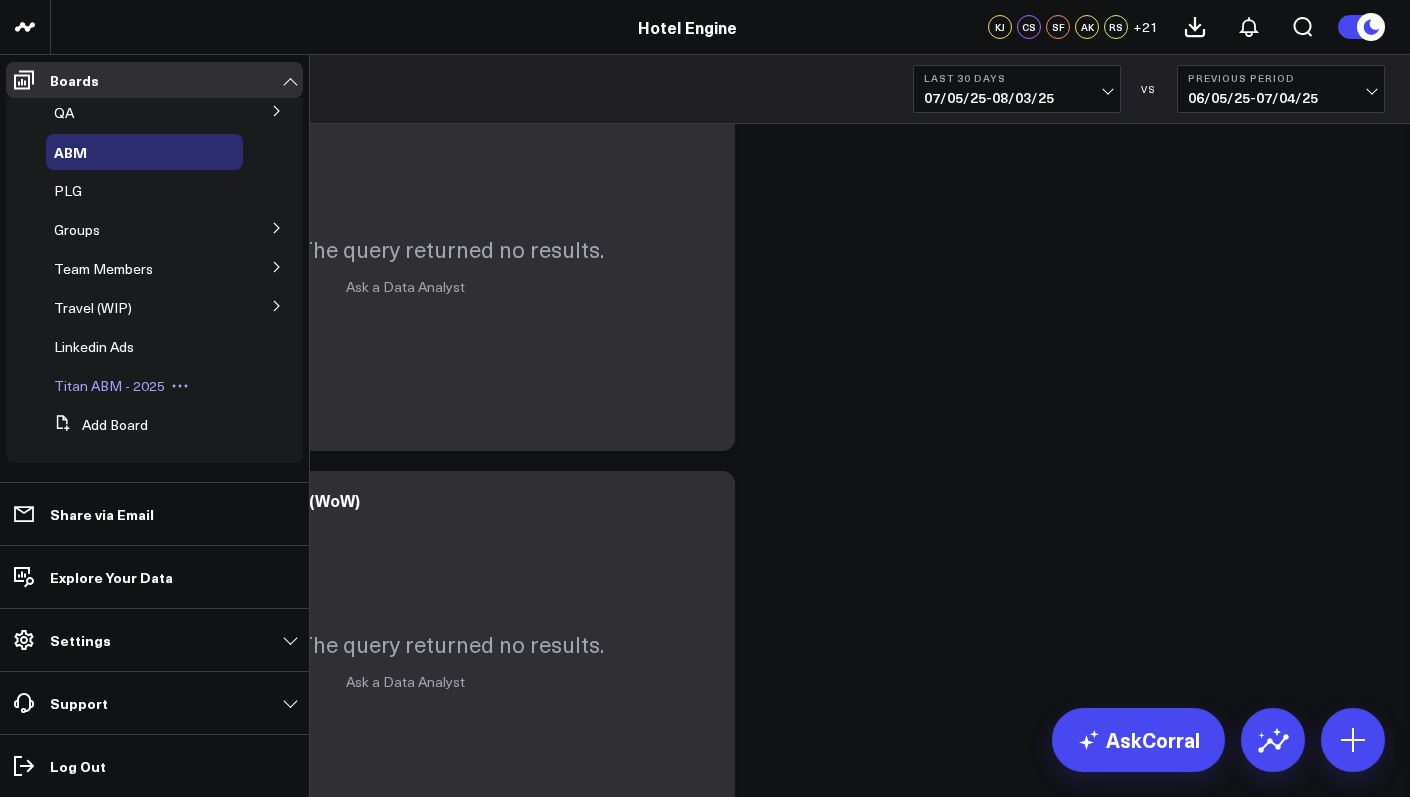 click on "Titan ABM - 2025" at bounding box center [109, 385] 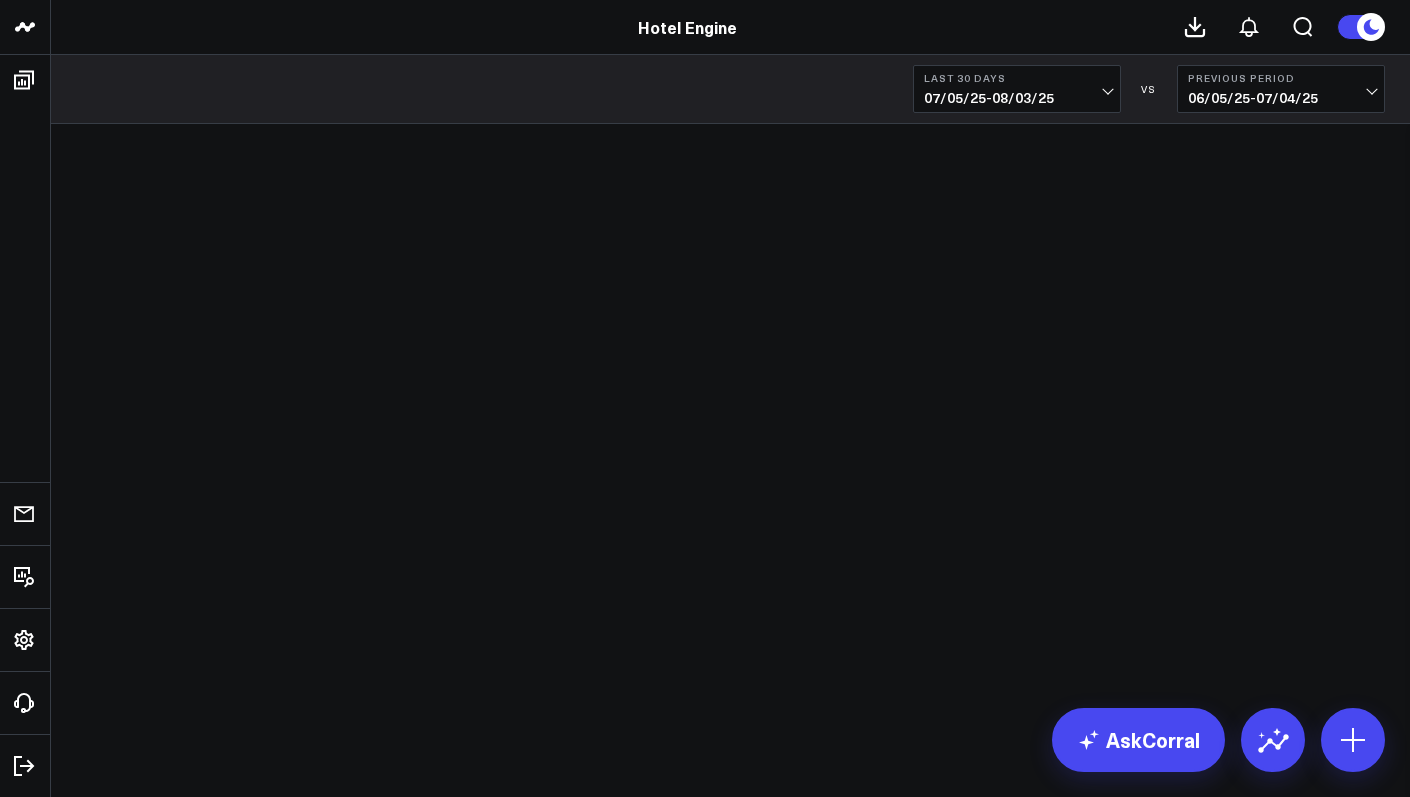 scroll, scrollTop: 0, scrollLeft: 0, axis: both 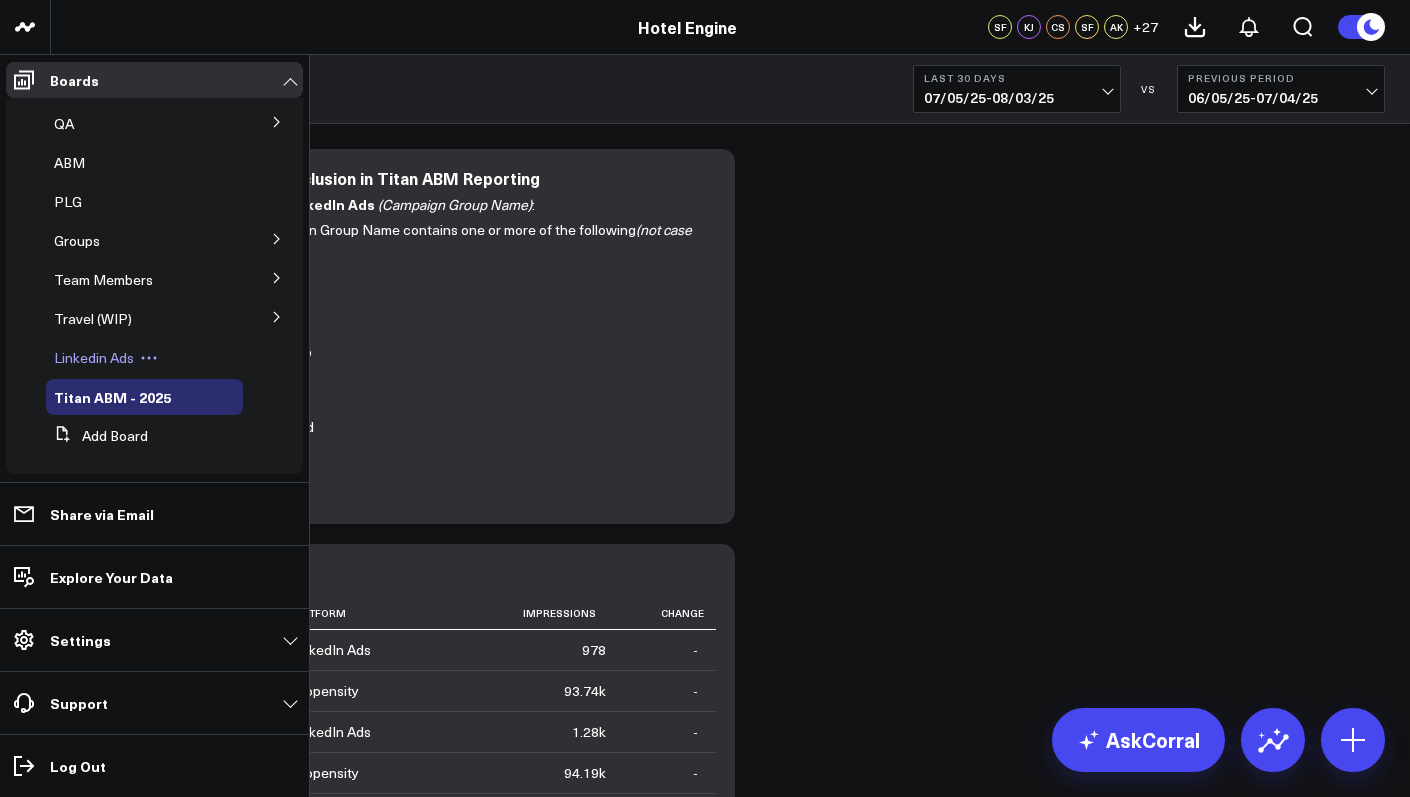 click on "Linkedin Ads" at bounding box center (94, 357) 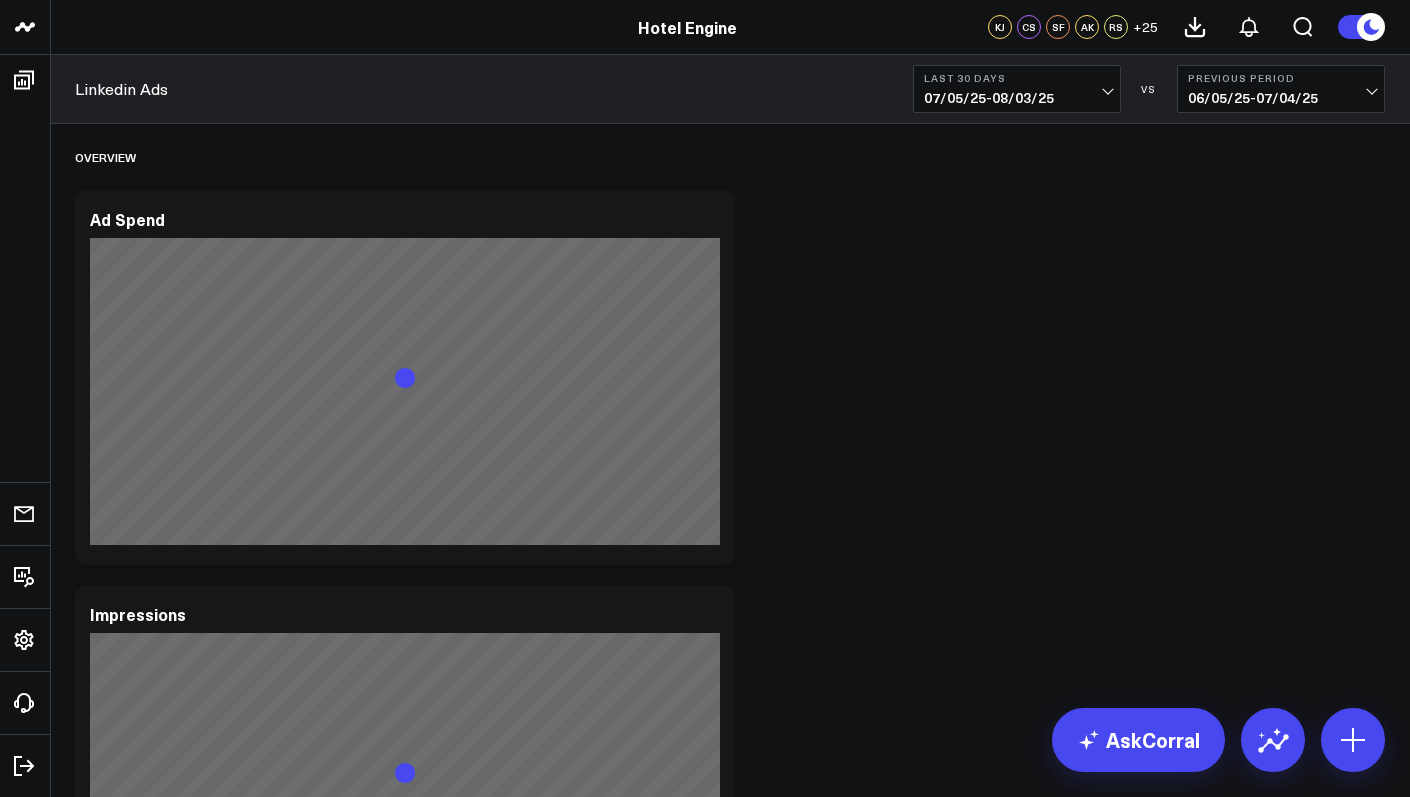 scroll, scrollTop: 0, scrollLeft: 0, axis: both 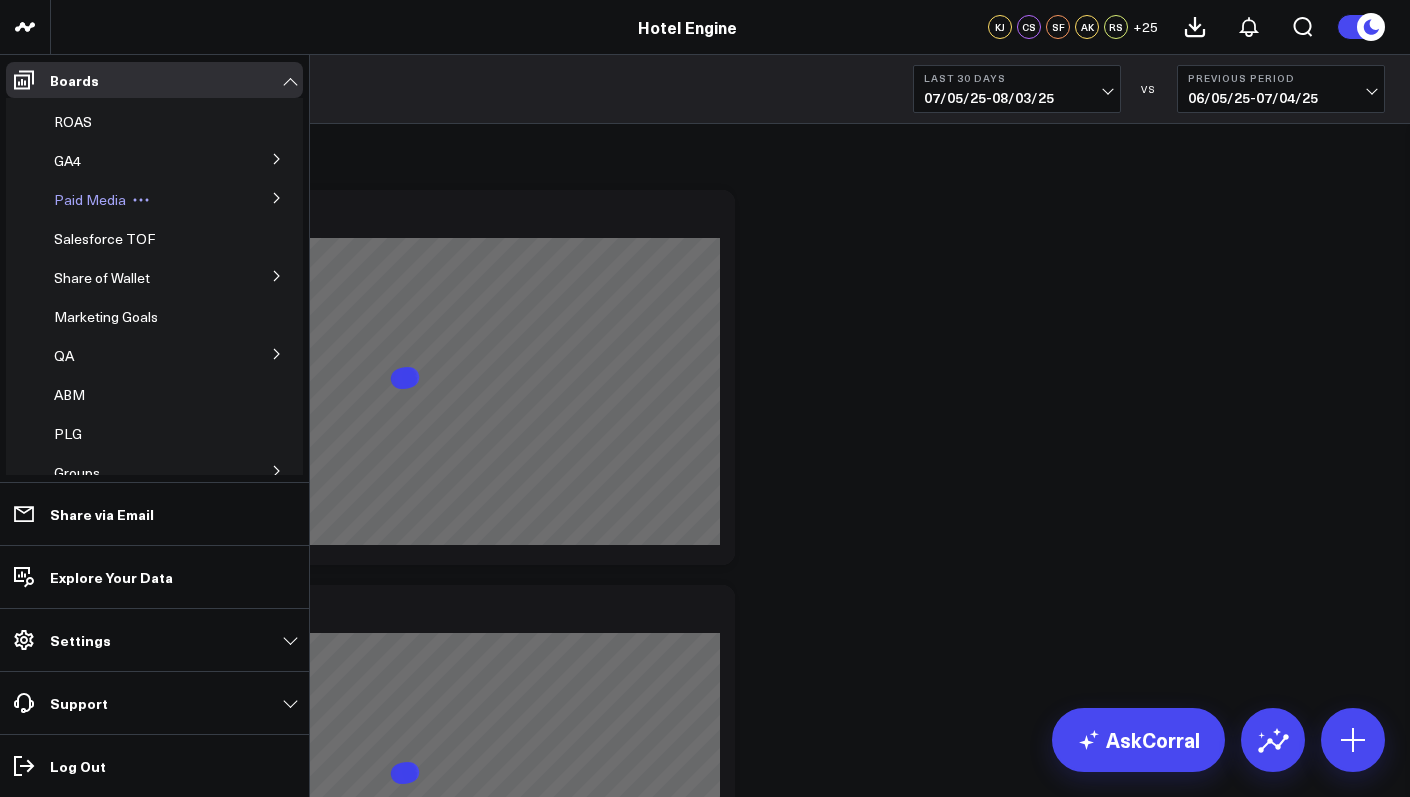 click on "Paid Media" at bounding box center [90, 199] 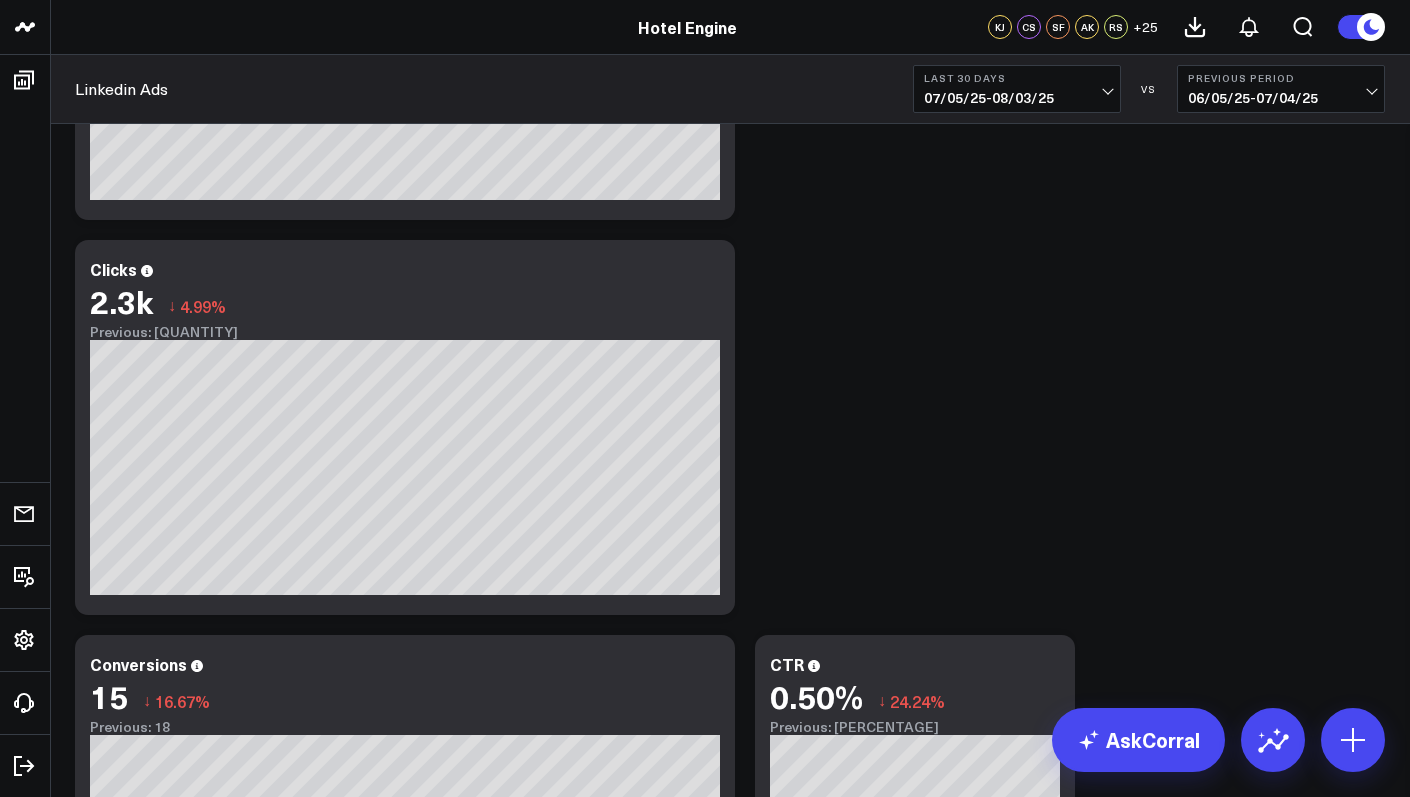 scroll, scrollTop: 964, scrollLeft: 0, axis: vertical 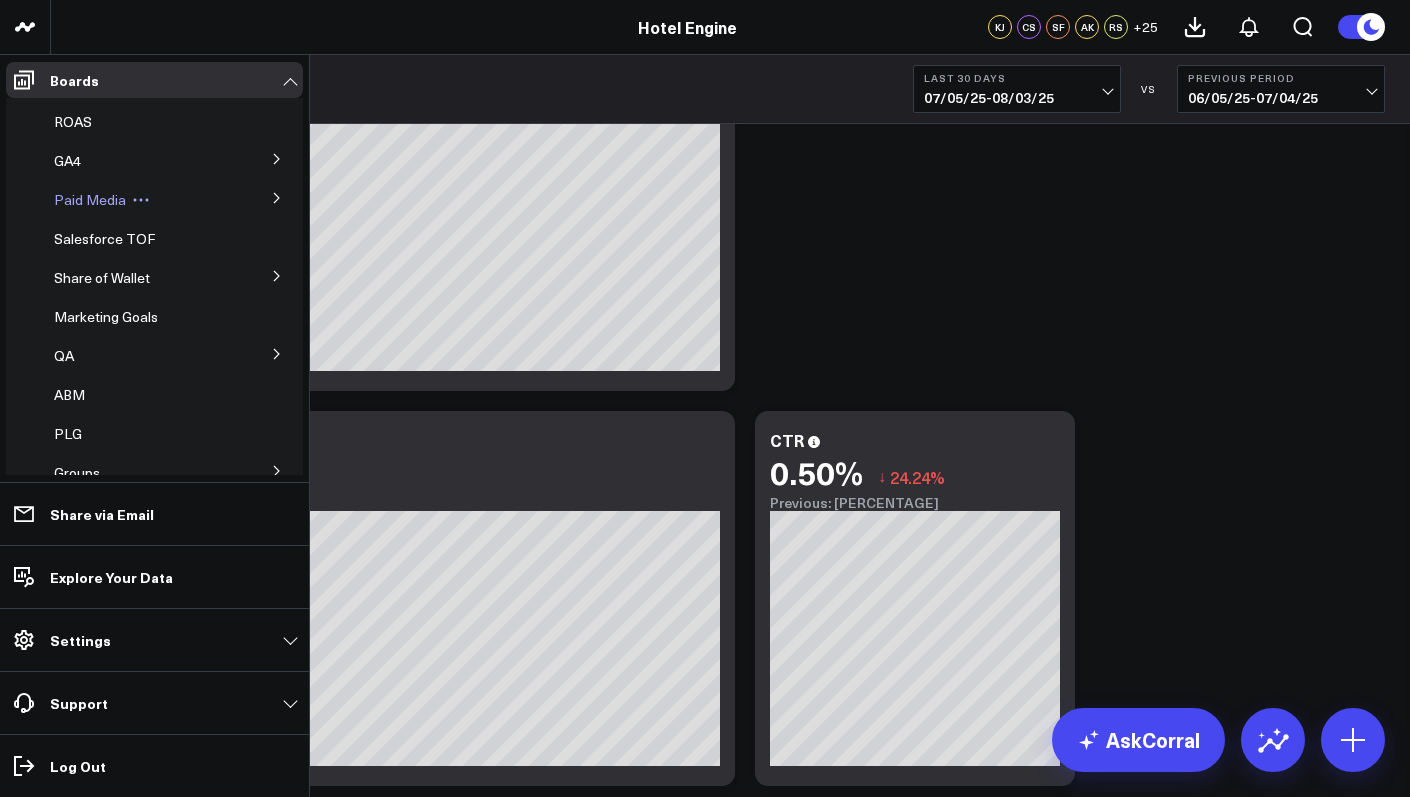click on "Paid Media" at bounding box center [90, 199] 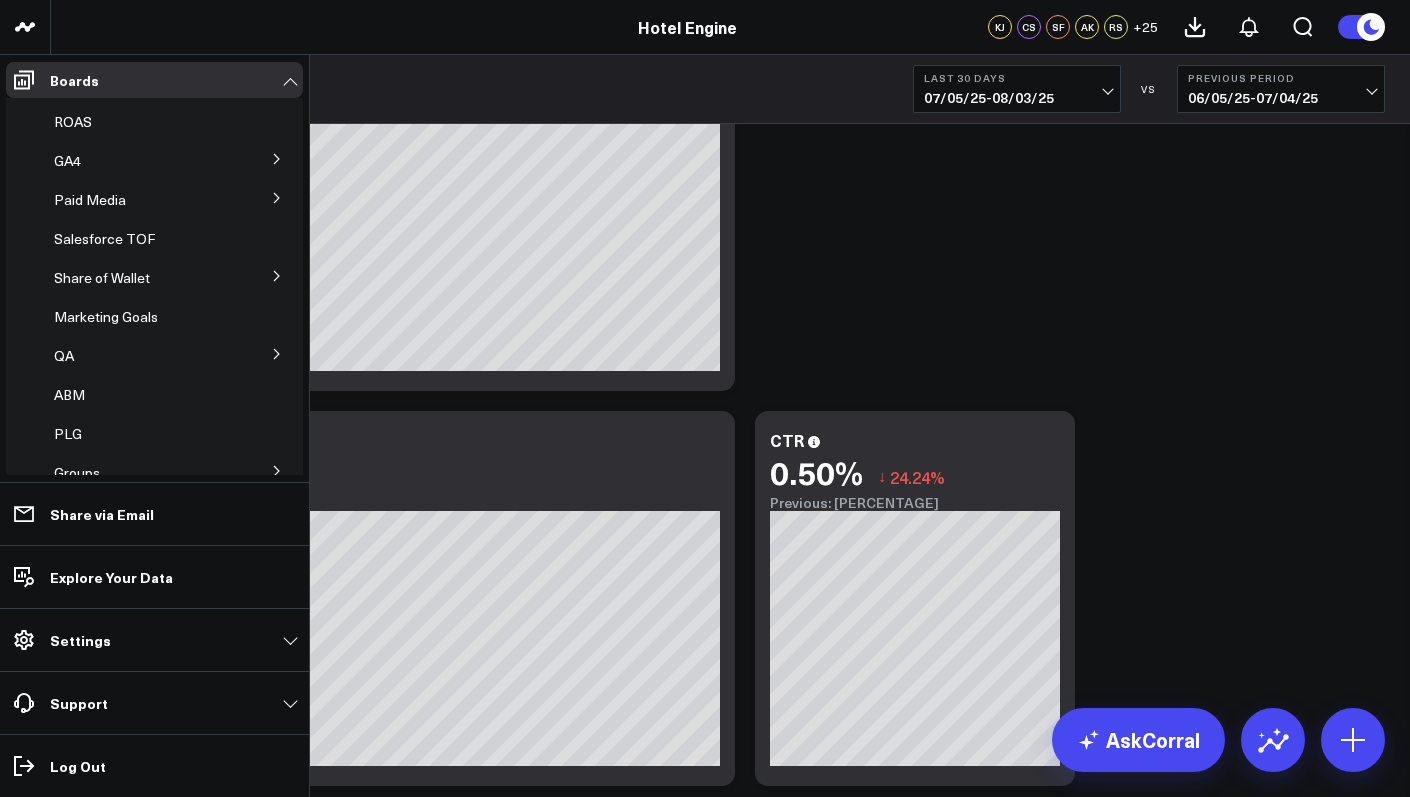 click 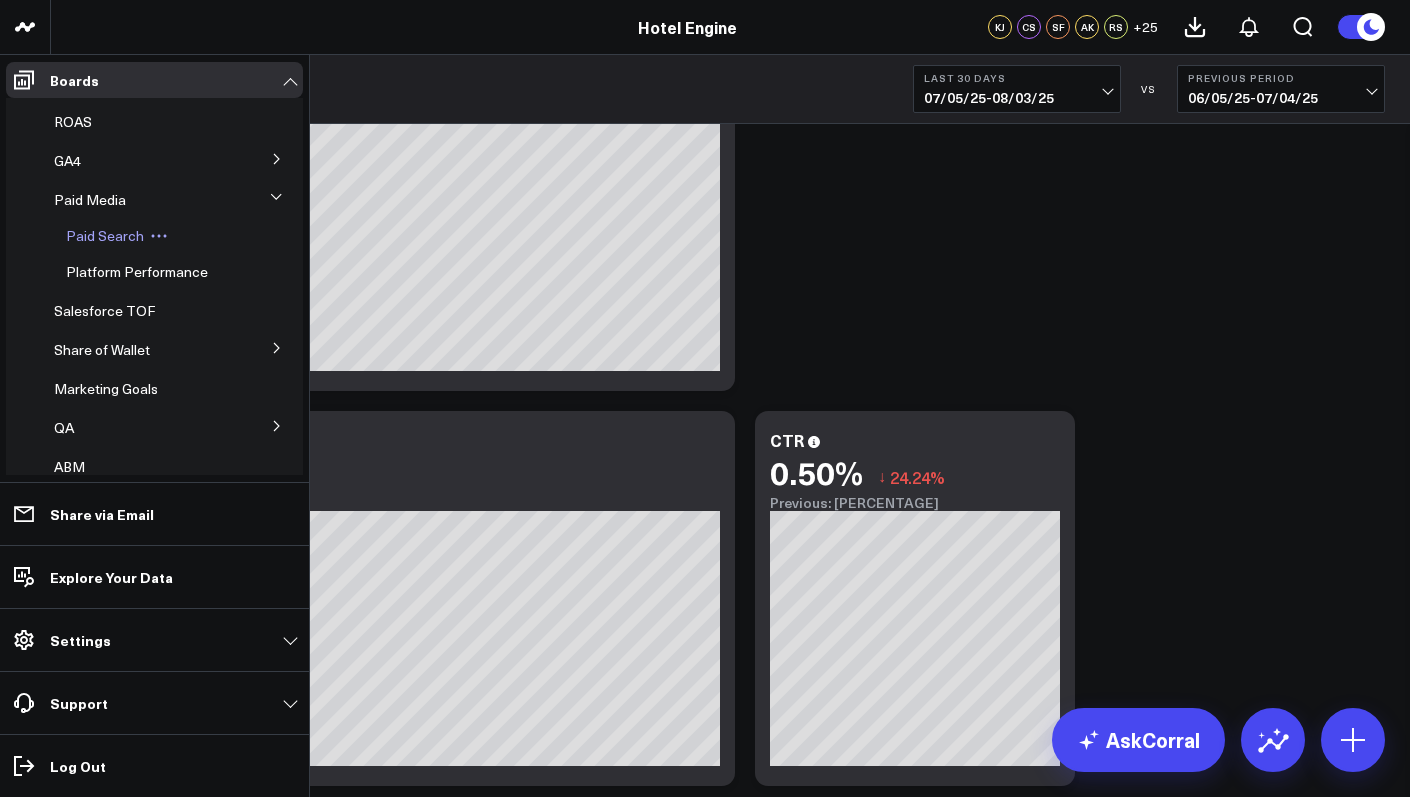 click on "Paid Search" at bounding box center [105, 235] 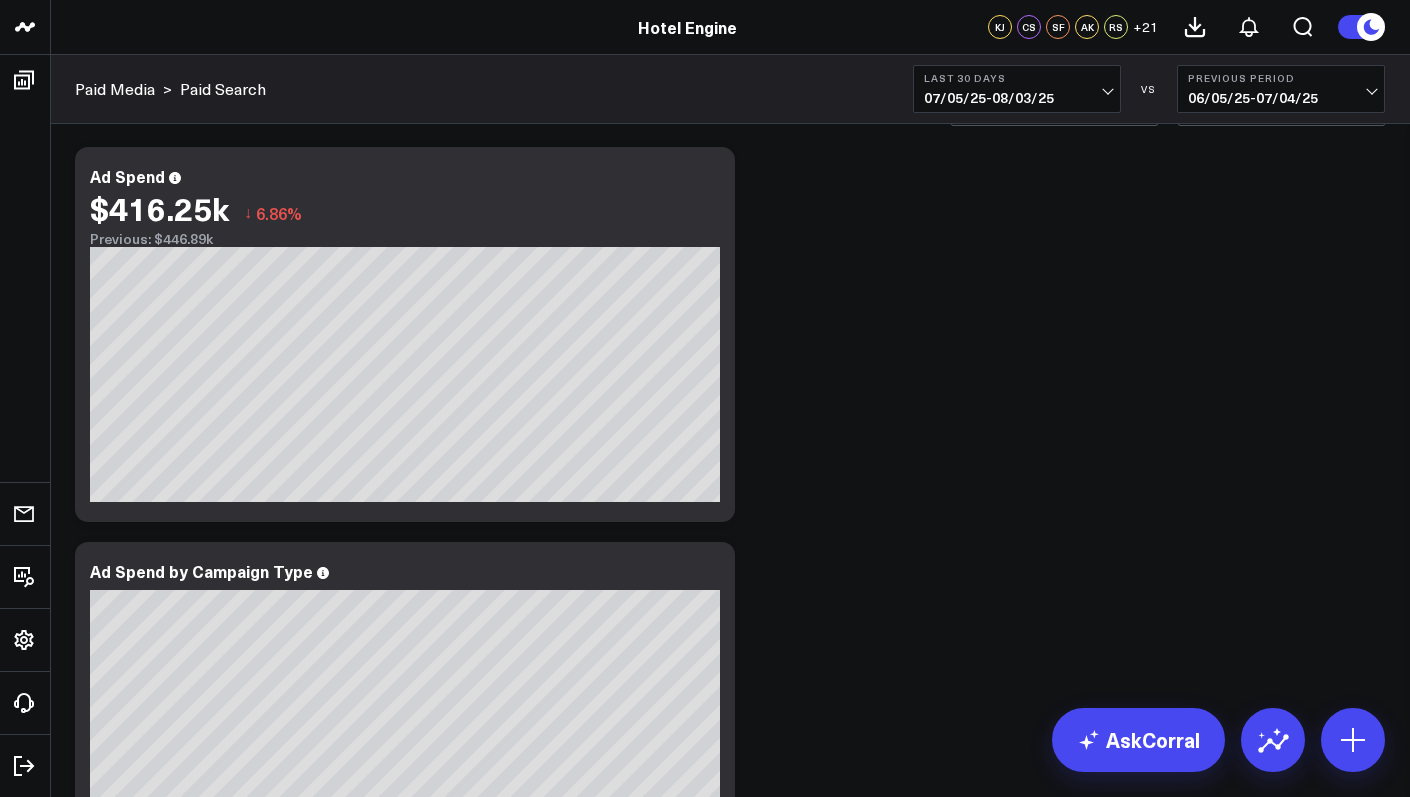 scroll, scrollTop: 1304, scrollLeft: 0, axis: vertical 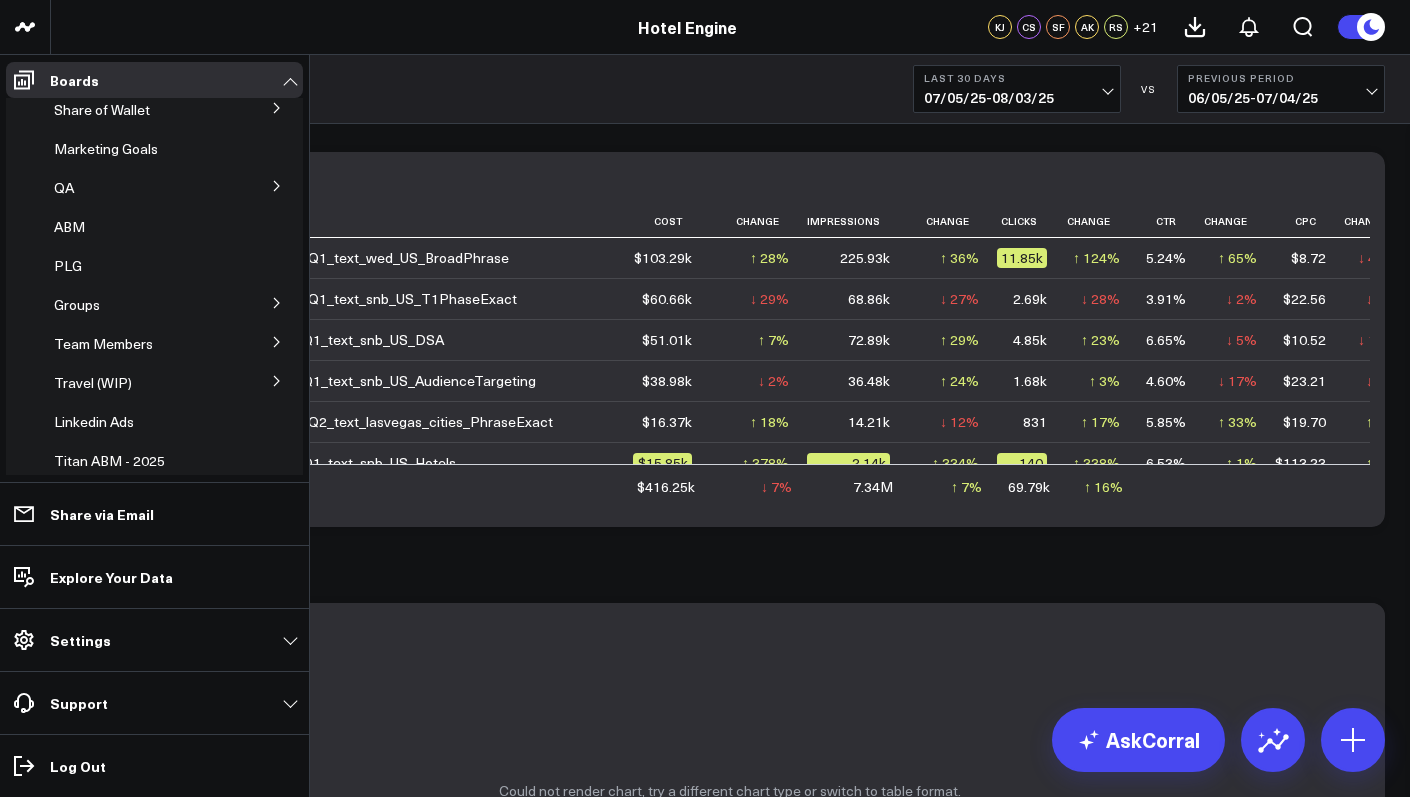 click 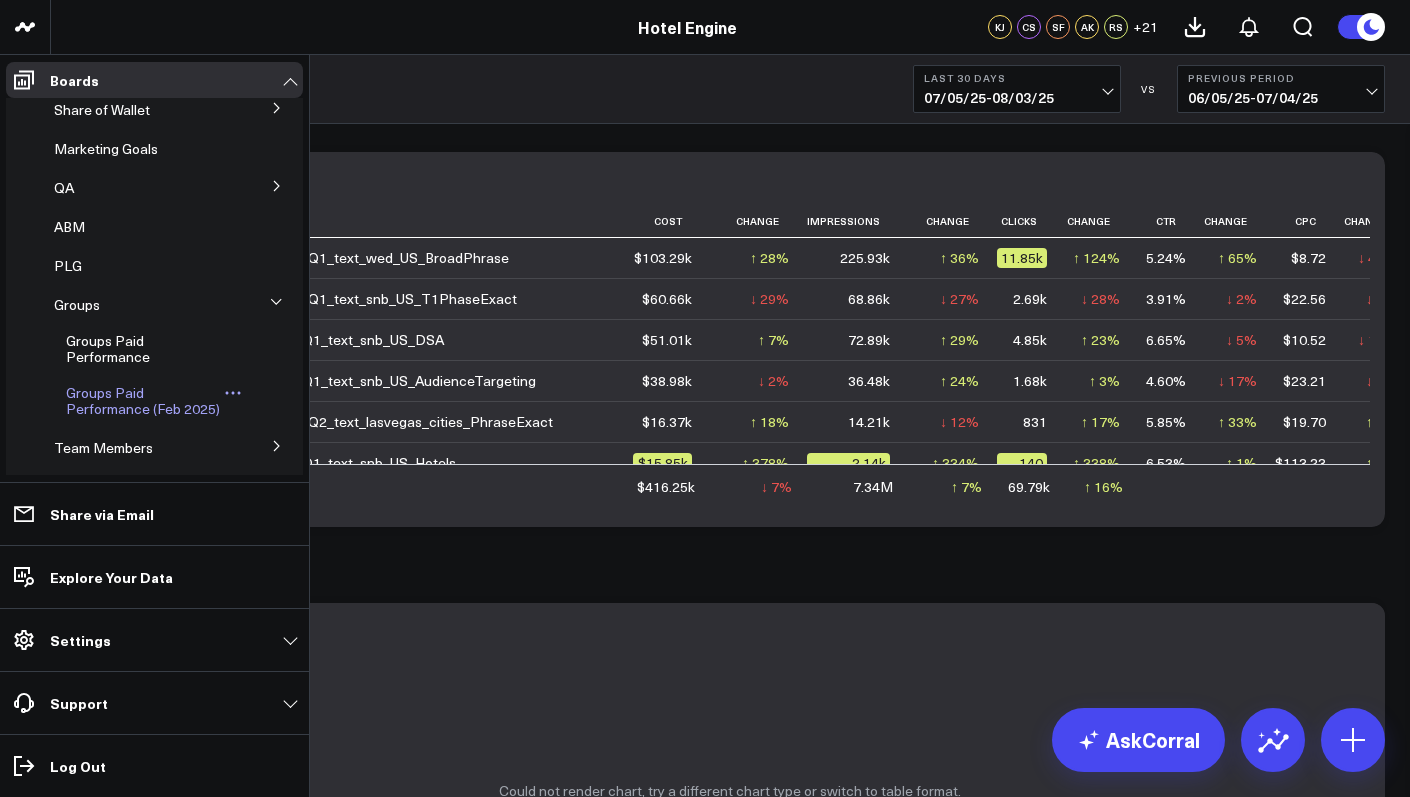 click on "Groups Paid Performance (Feb 2025)" at bounding box center (143, 400) 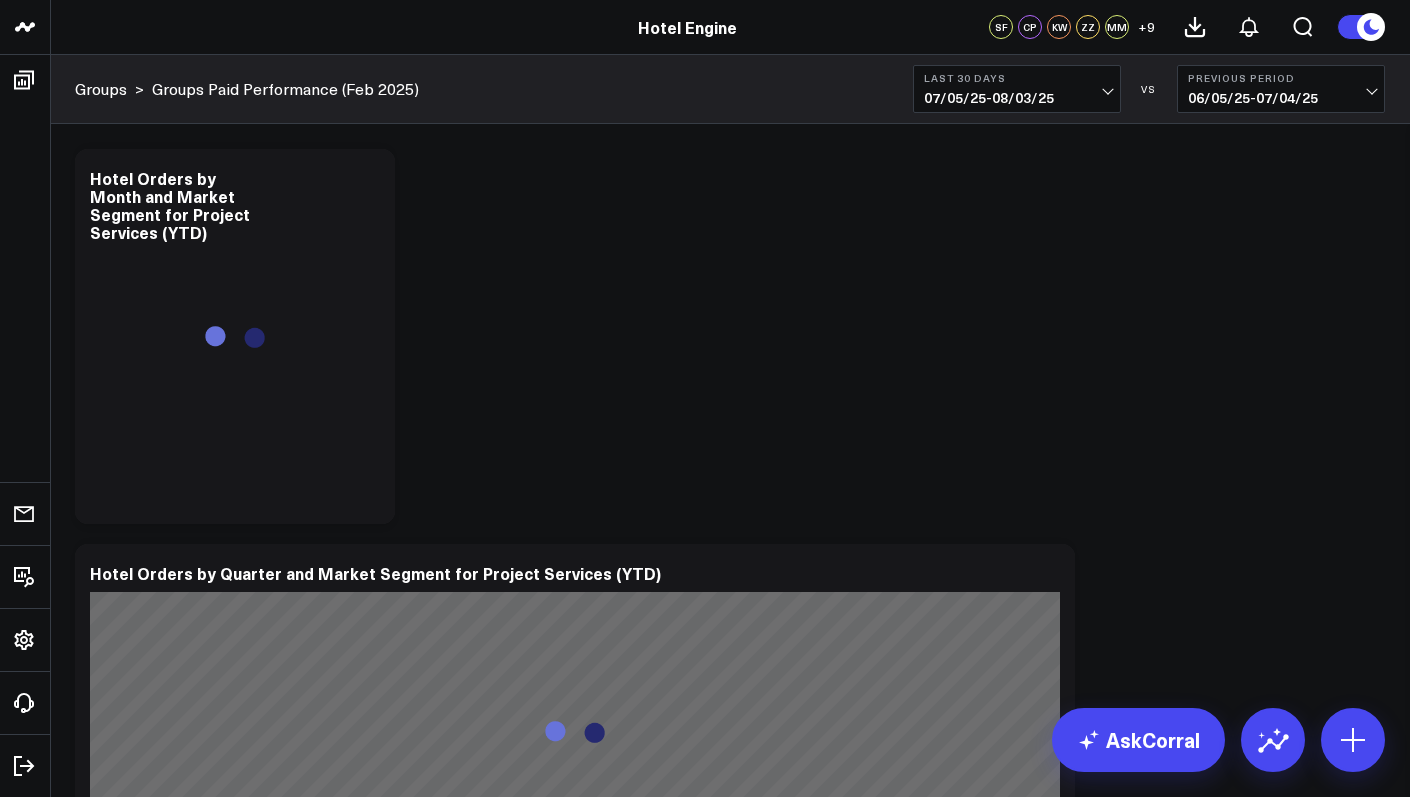scroll, scrollTop: 0, scrollLeft: 0, axis: both 